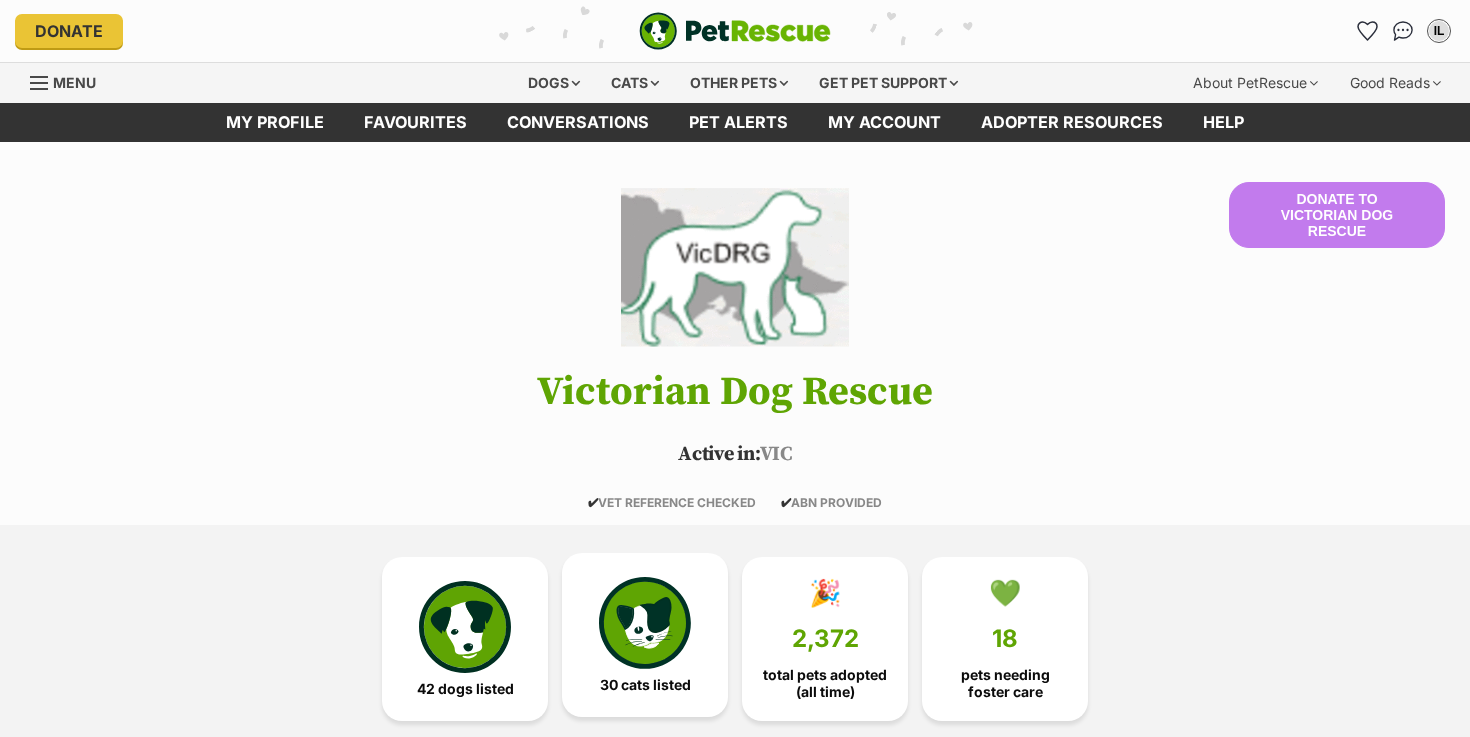 scroll, scrollTop: 0, scrollLeft: 0, axis: both 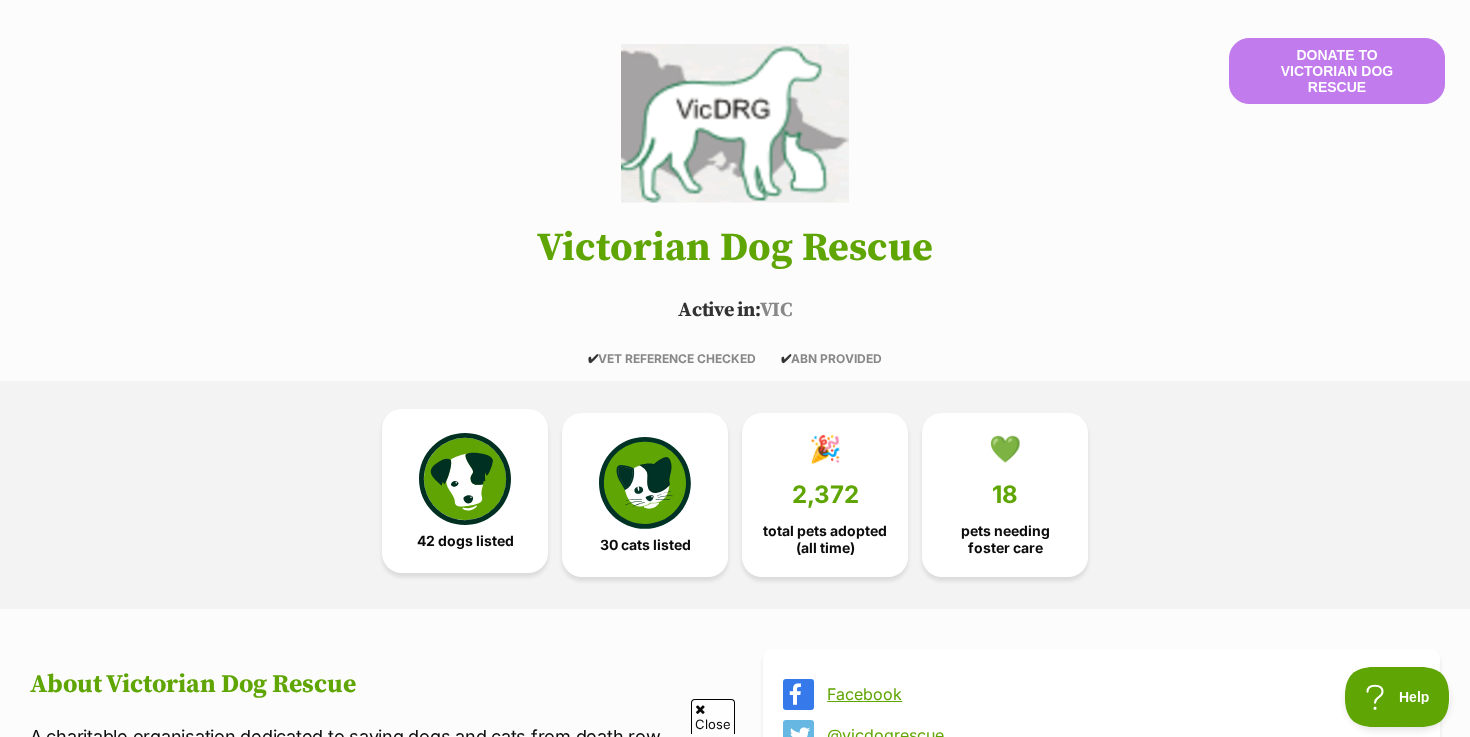 click at bounding box center [465, 479] 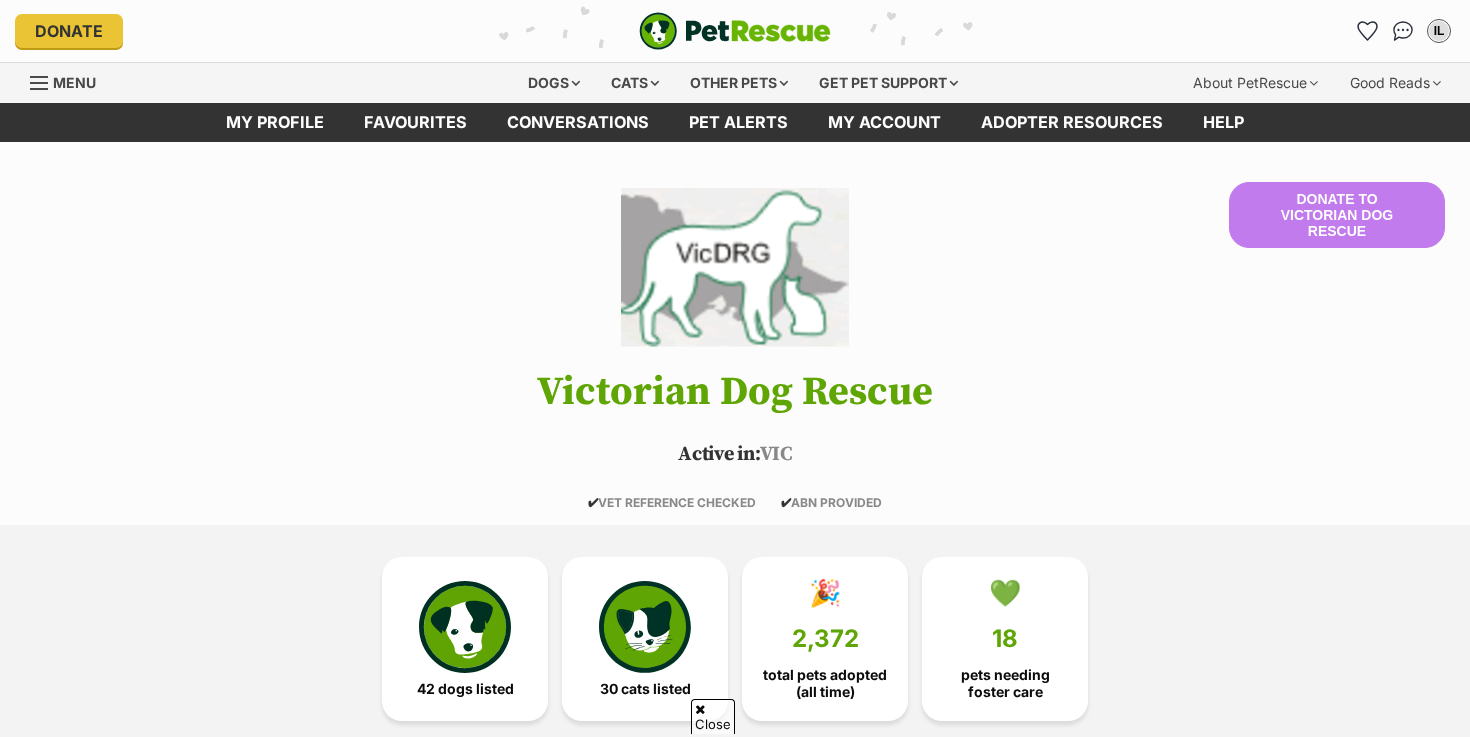 scroll, scrollTop: 1310, scrollLeft: 0, axis: vertical 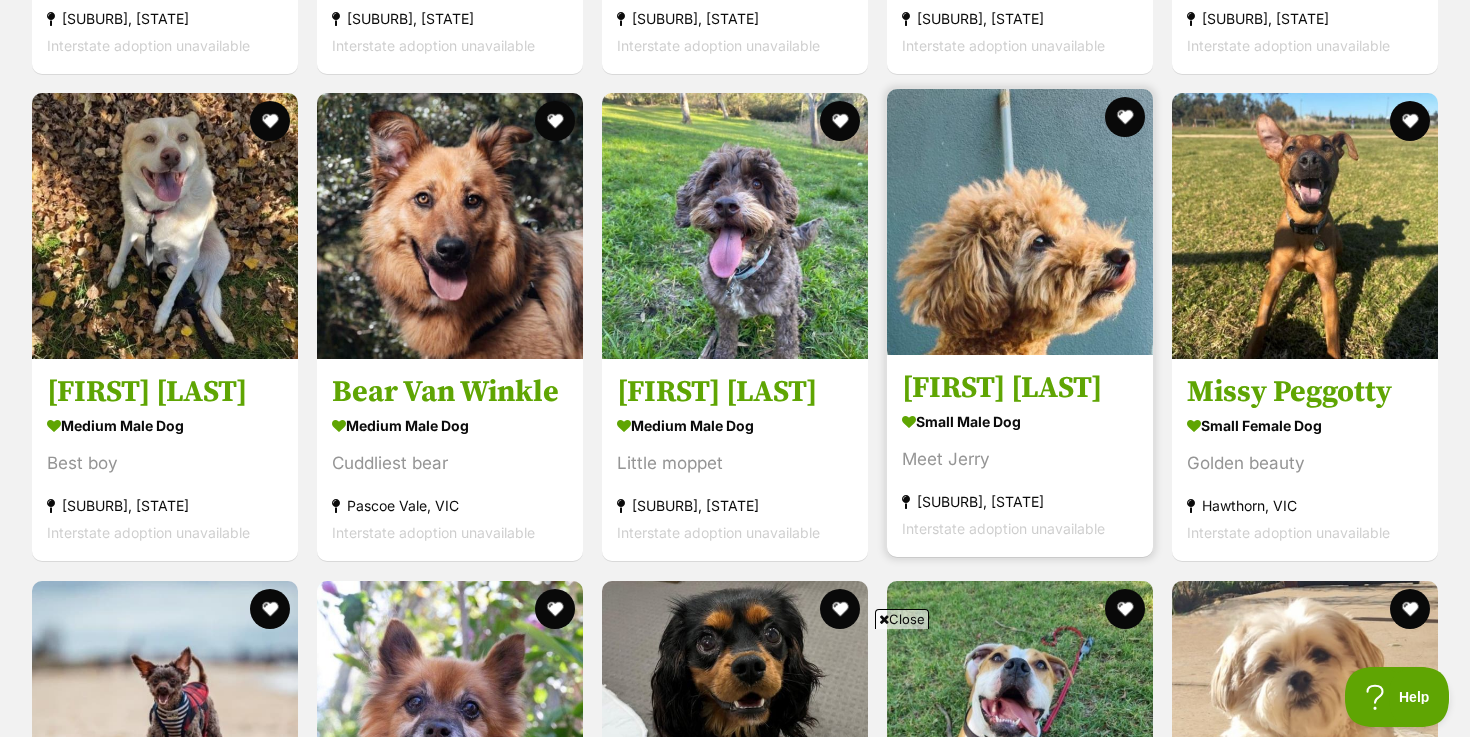 click at bounding box center (1020, 222) 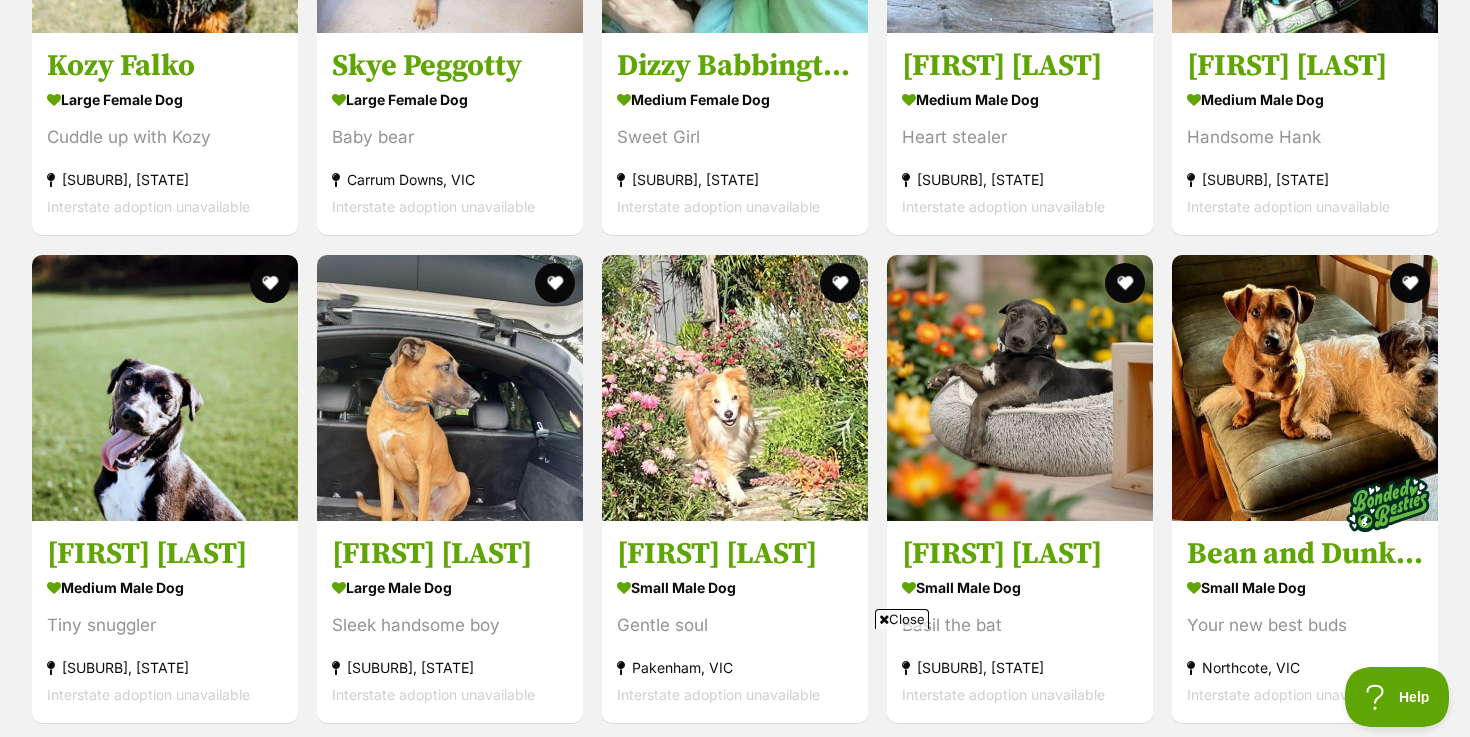 scroll, scrollTop: 4306, scrollLeft: 0, axis: vertical 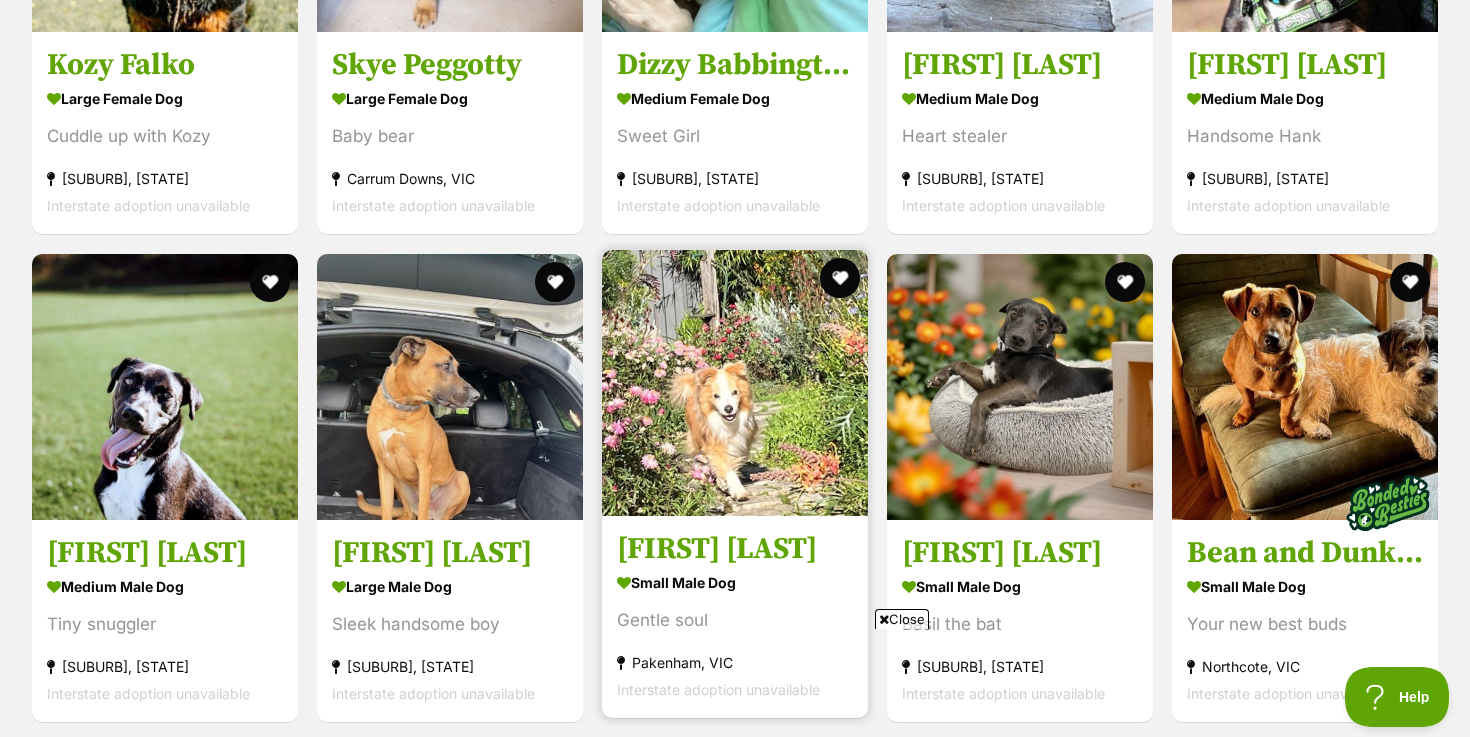 click at bounding box center (735, 383) 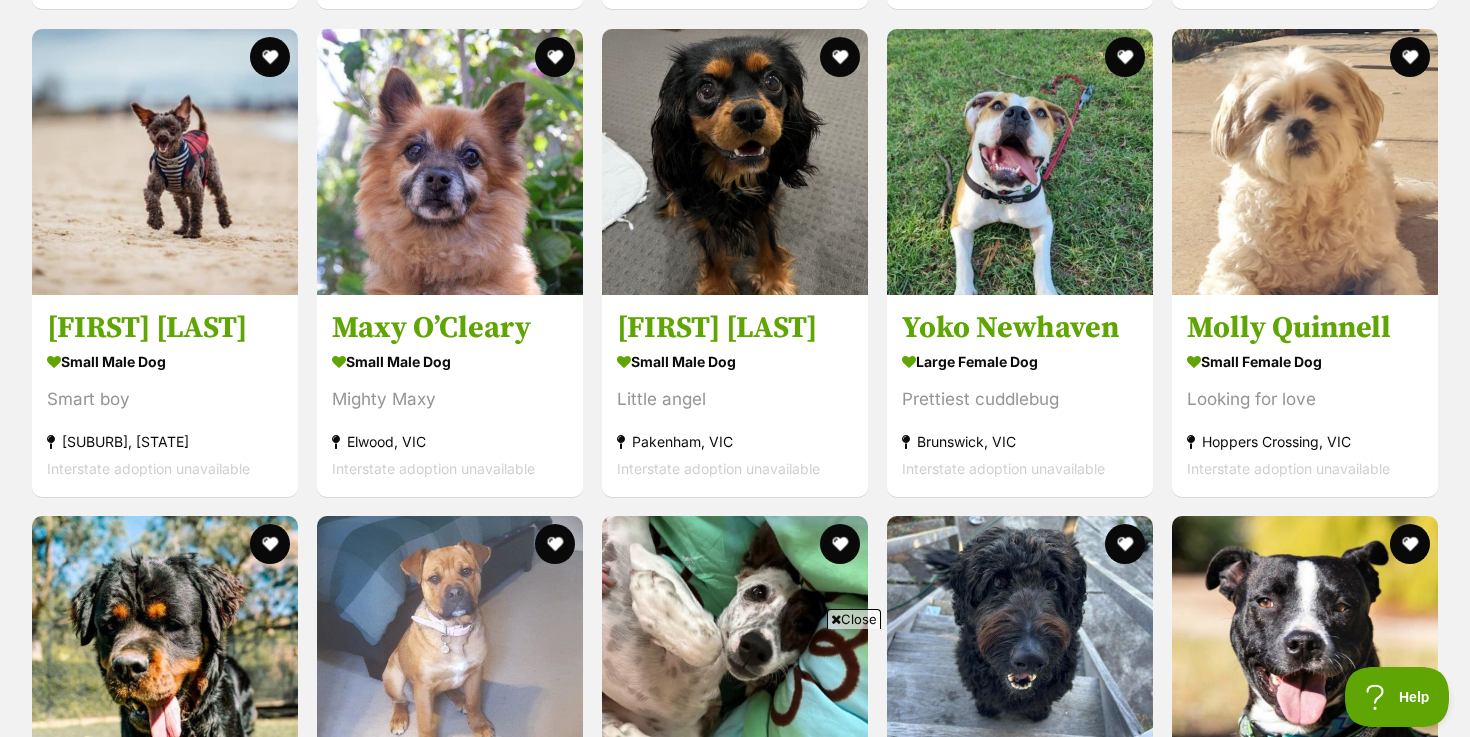 scroll, scrollTop: 3551, scrollLeft: 0, axis: vertical 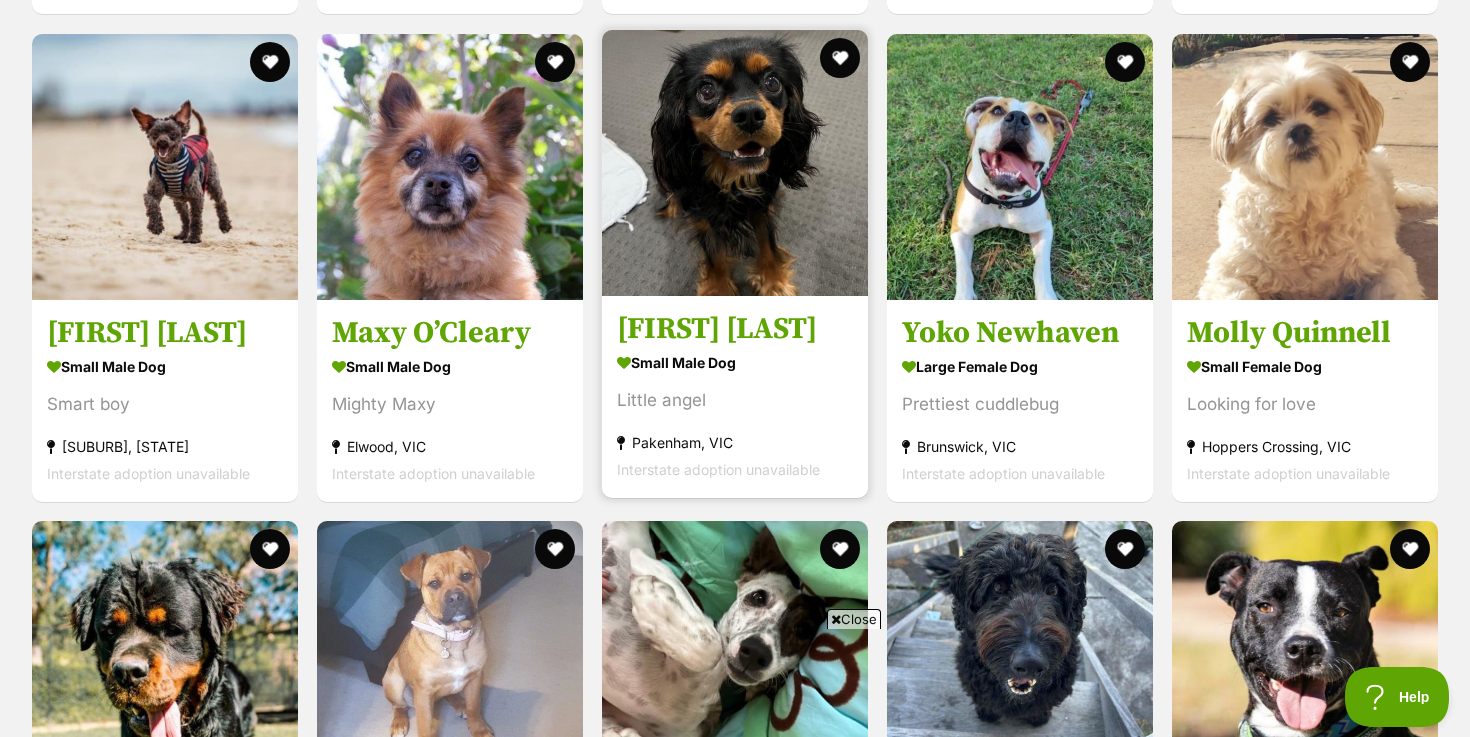 click at bounding box center (735, 163) 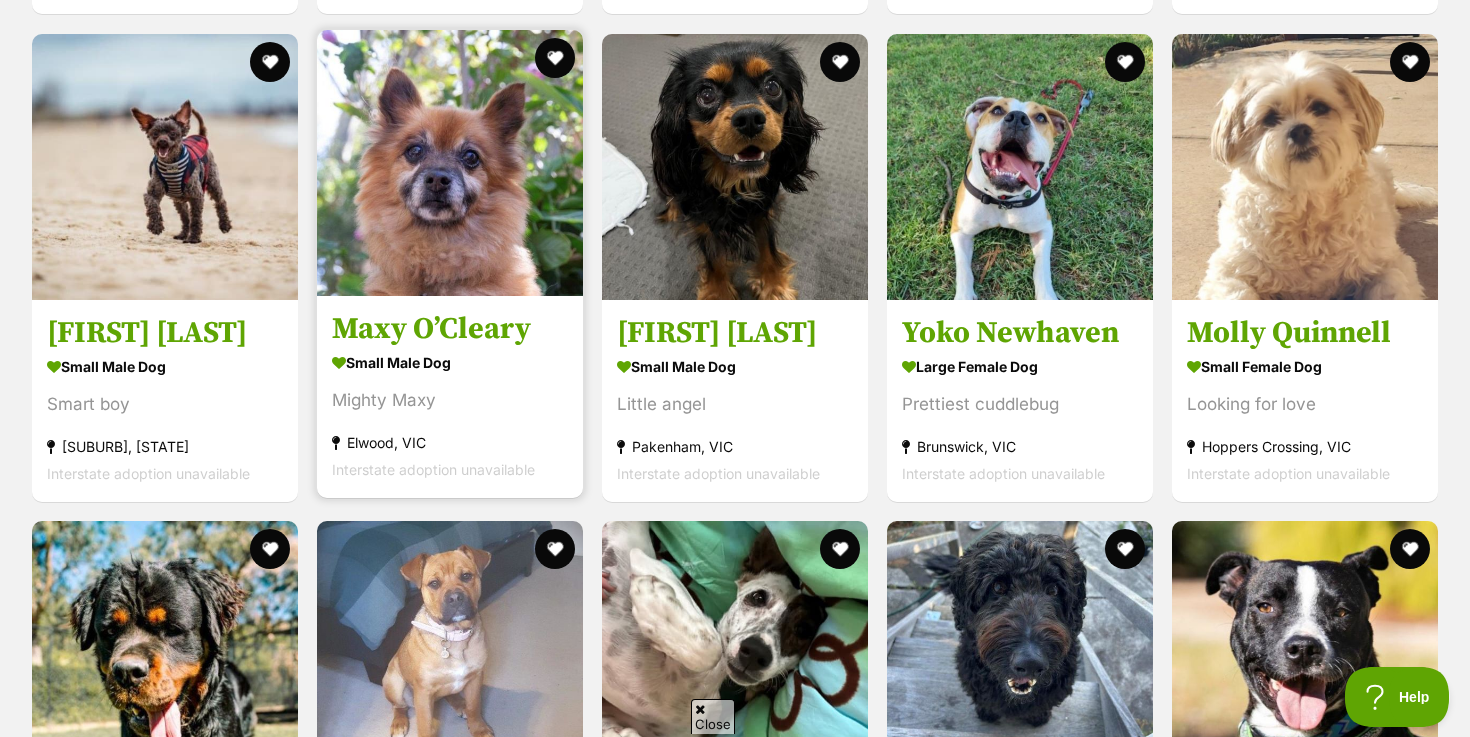scroll, scrollTop: 0, scrollLeft: 0, axis: both 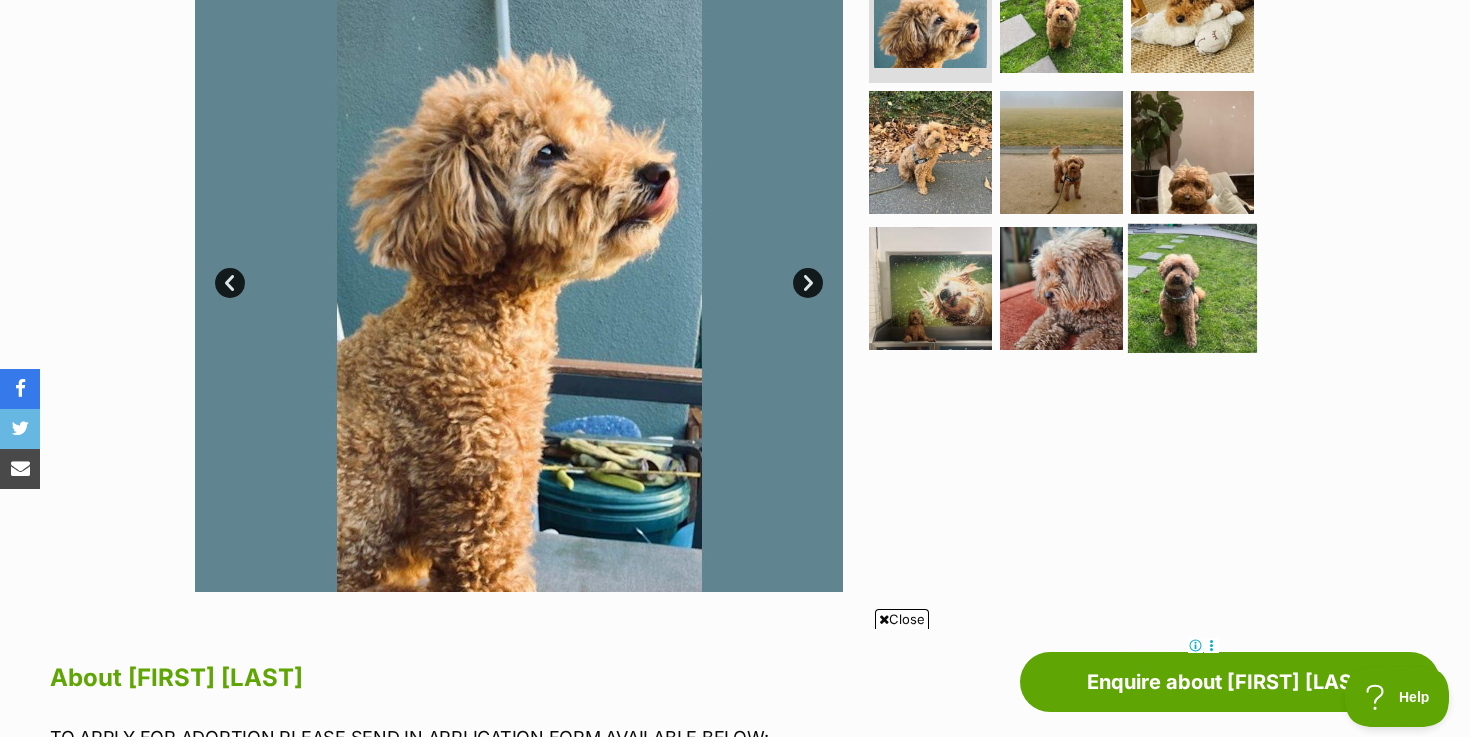 click at bounding box center (1192, 288) 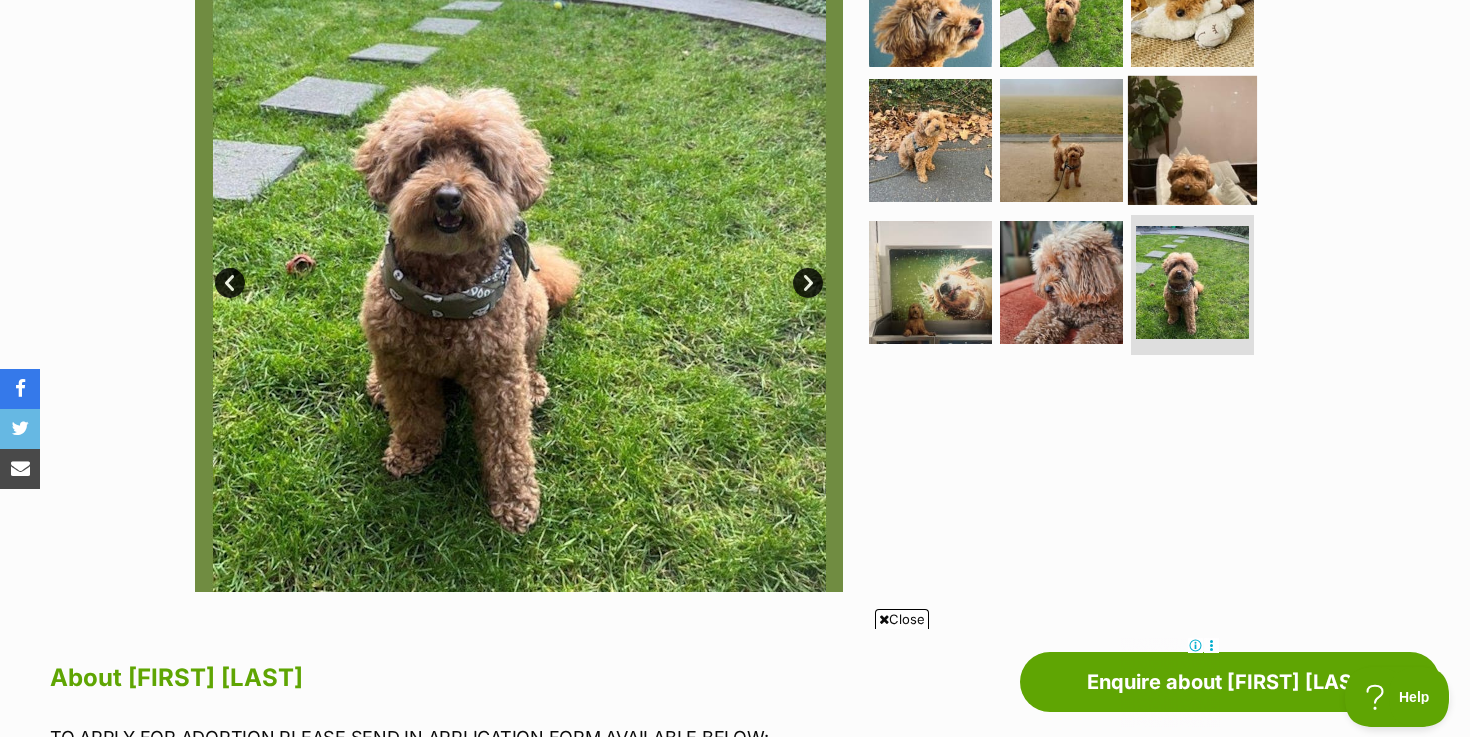 click at bounding box center [1192, 140] 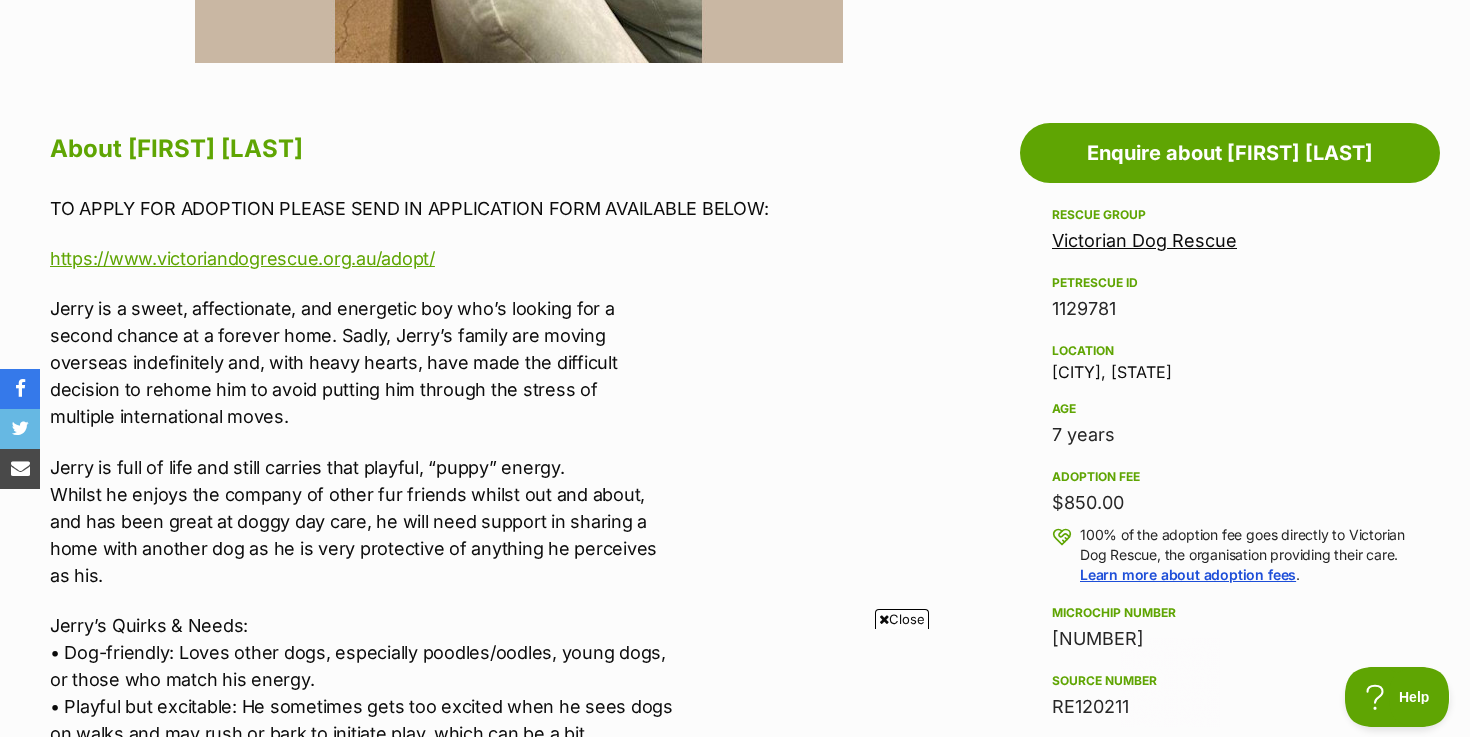 scroll, scrollTop: 1011, scrollLeft: 0, axis: vertical 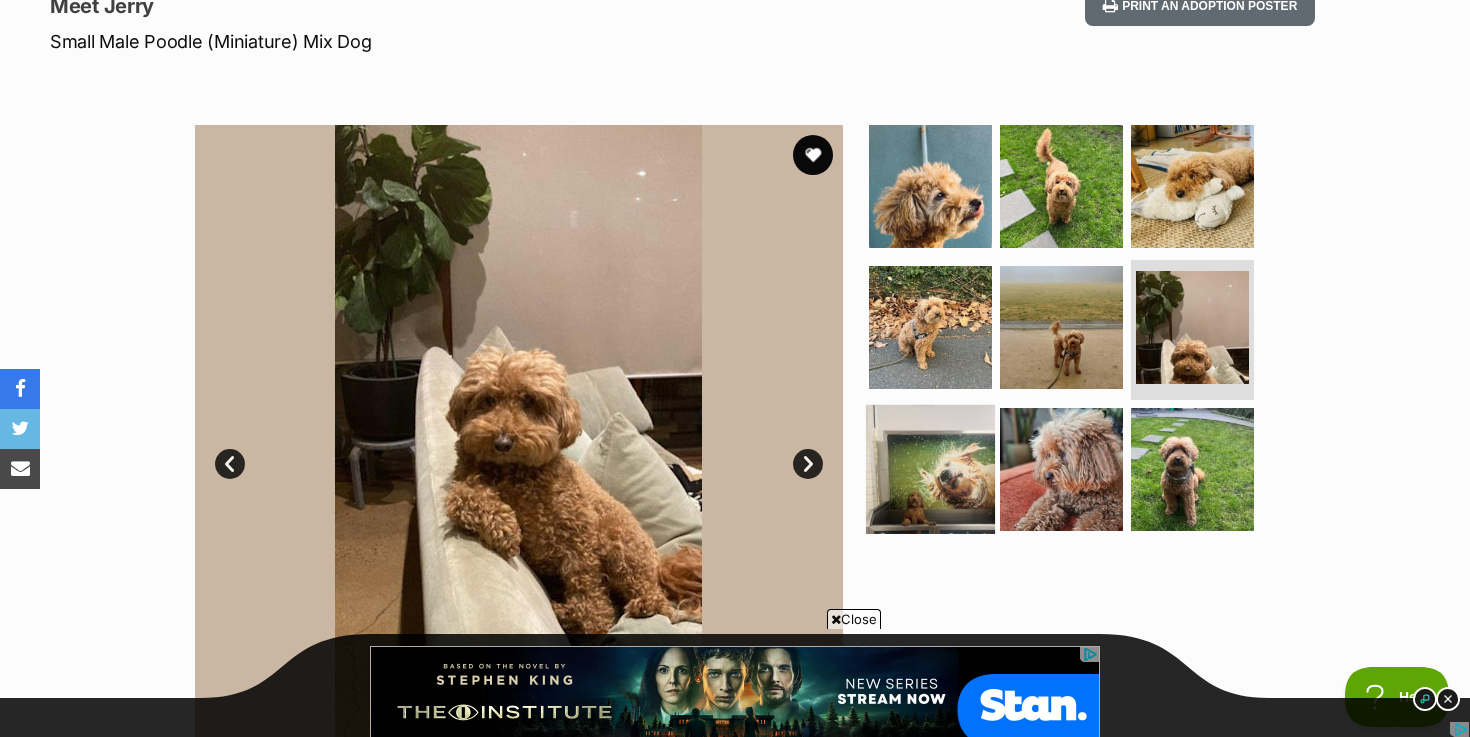 click at bounding box center [930, 469] 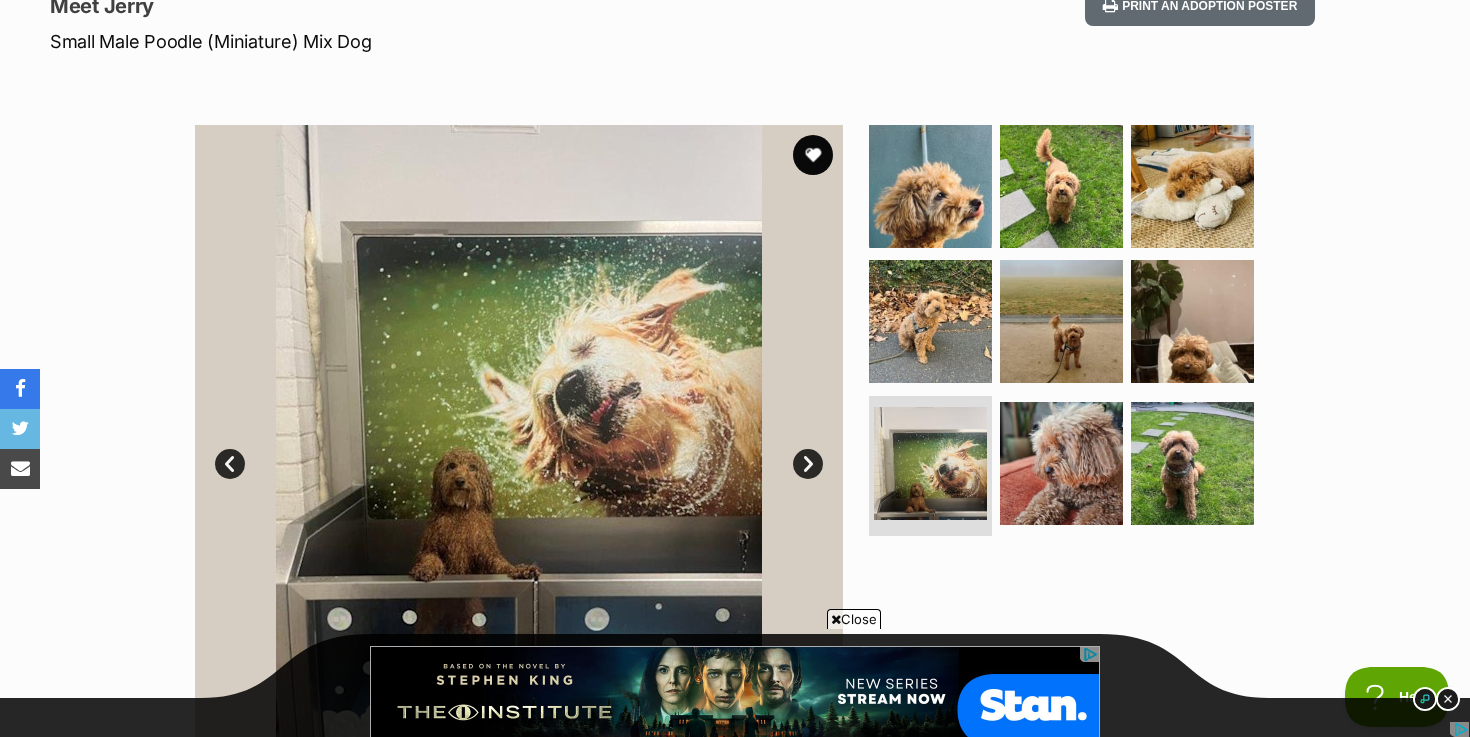 click on "Next" at bounding box center [808, 464] 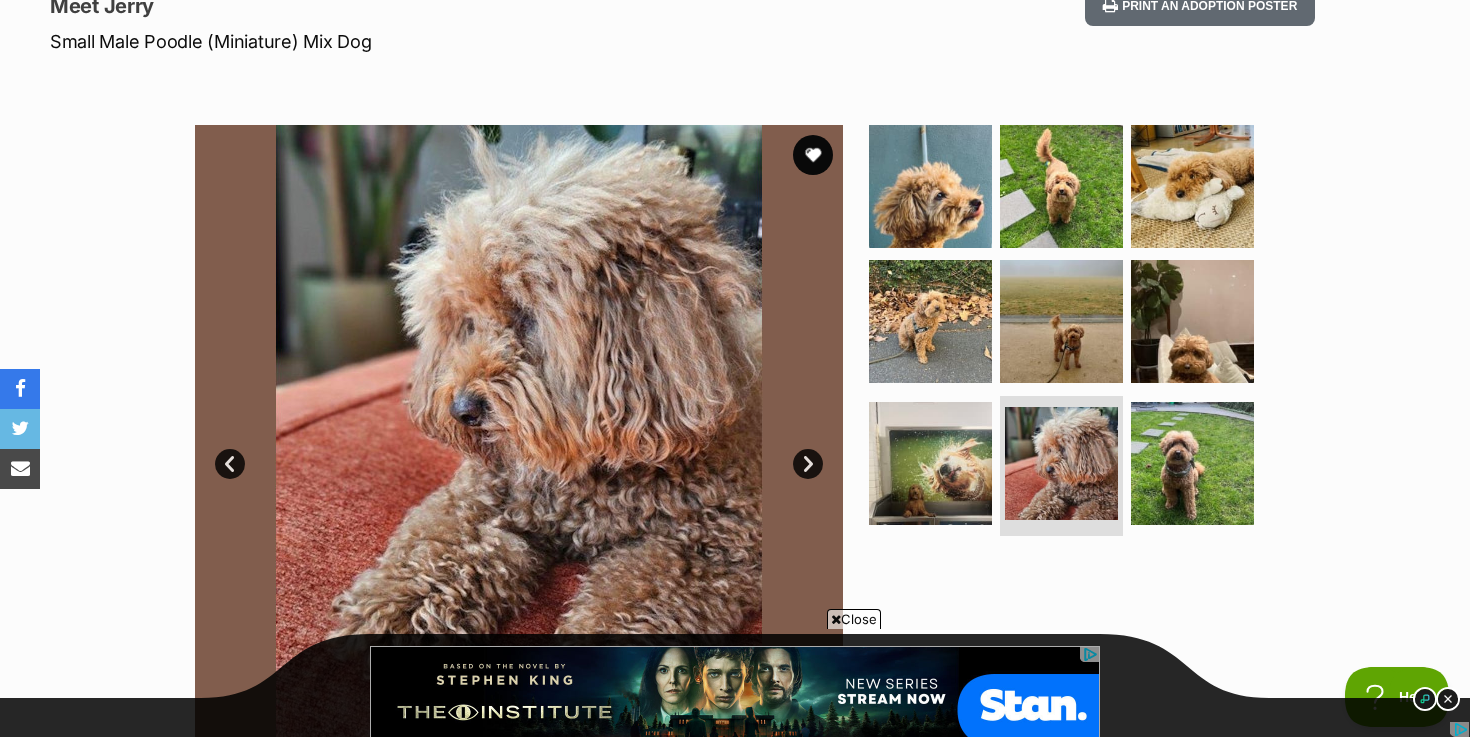 click on "Next" at bounding box center [808, 464] 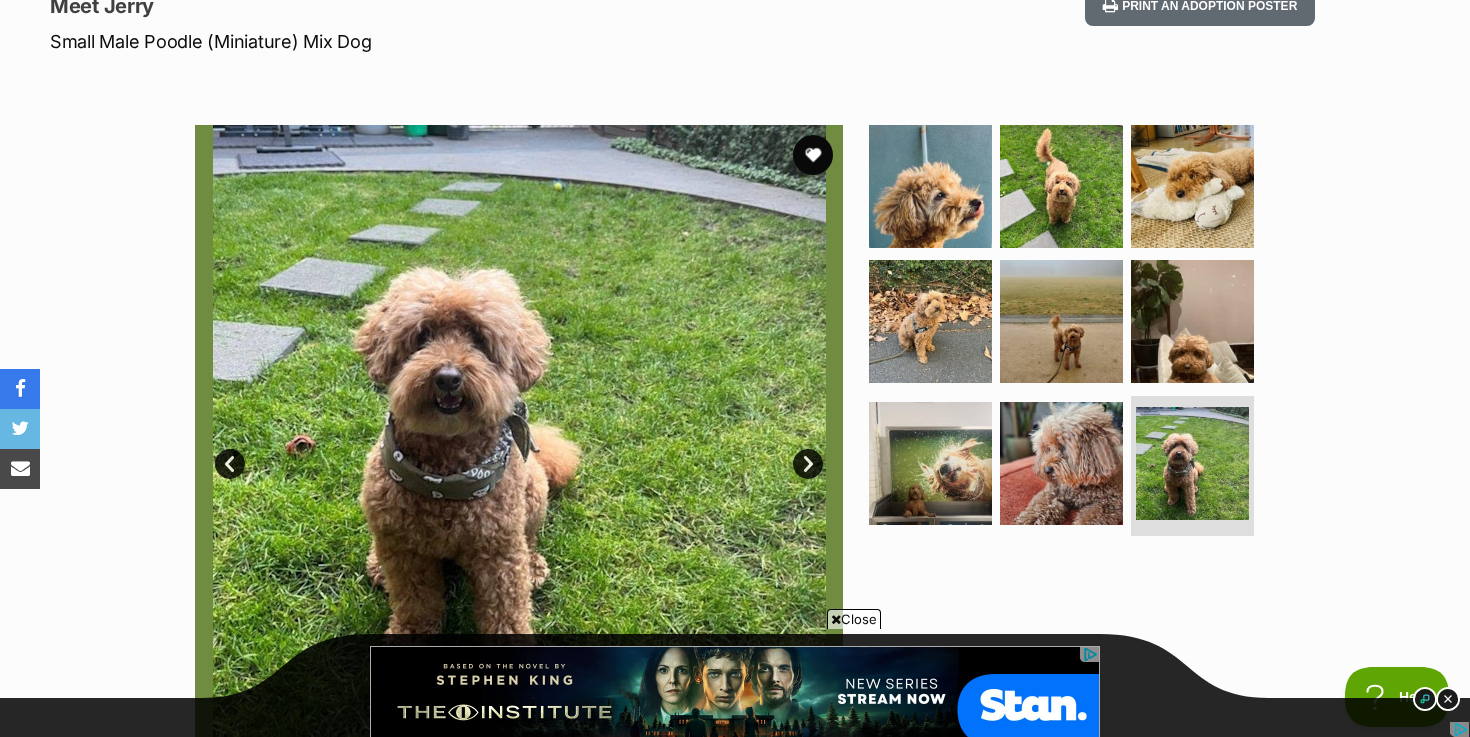 click on "Next" at bounding box center (808, 464) 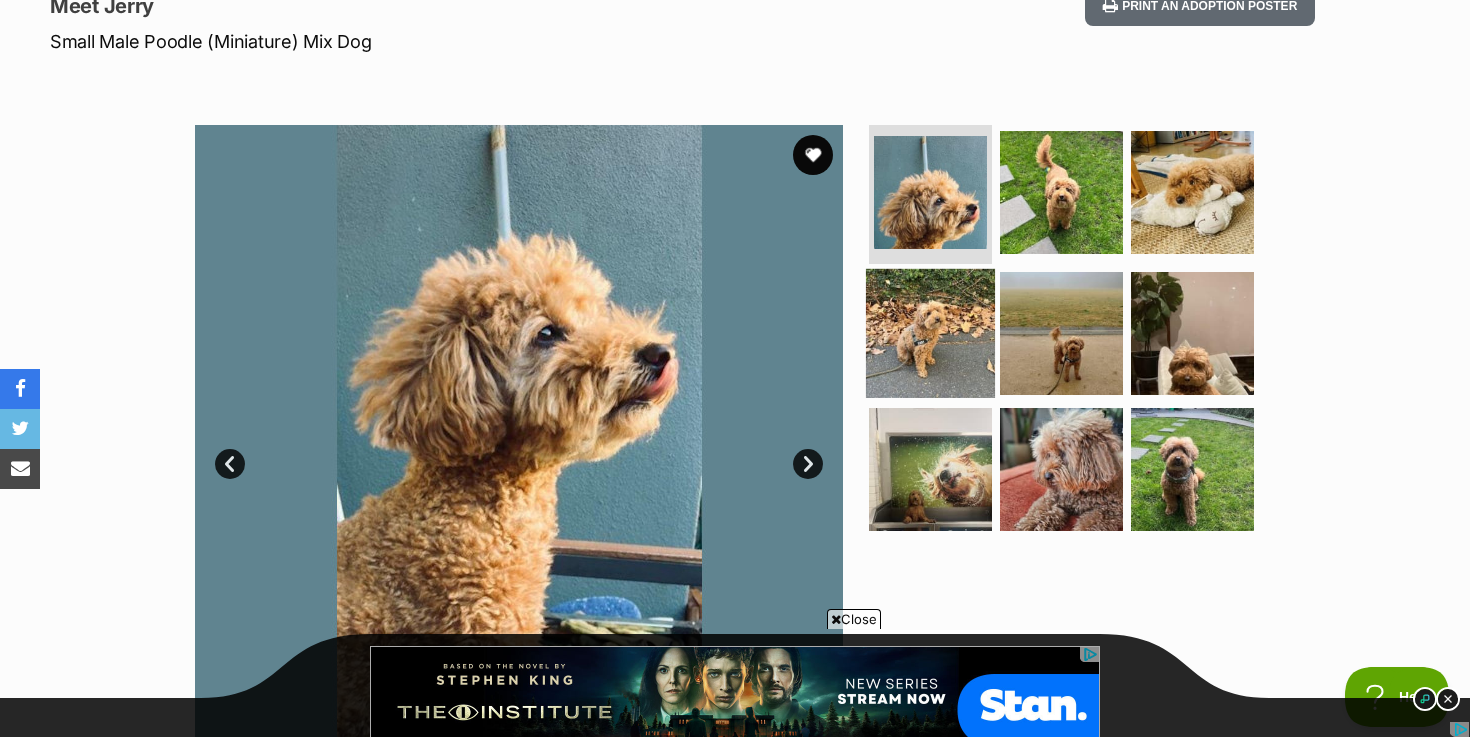 click at bounding box center (930, 333) 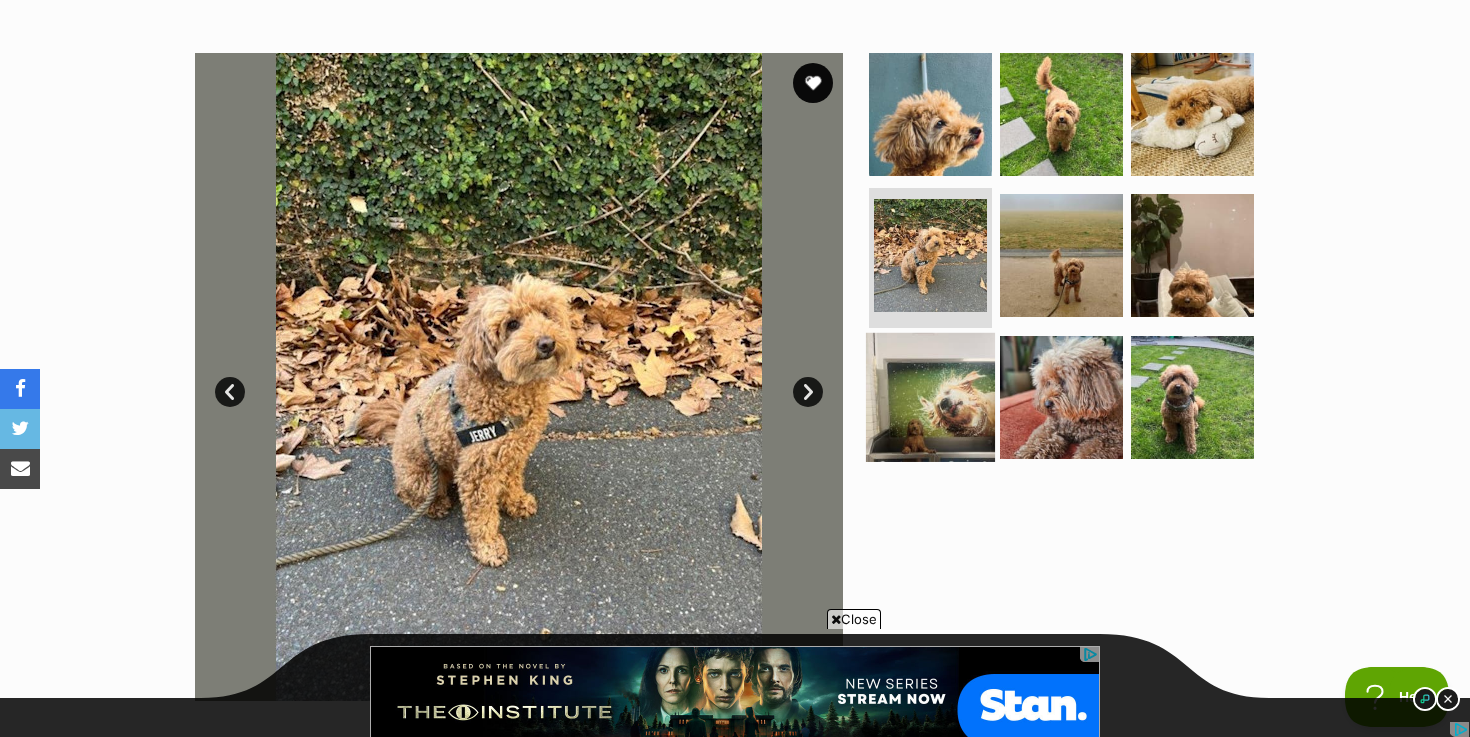scroll, scrollTop: 350, scrollLeft: 0, axis: vertical 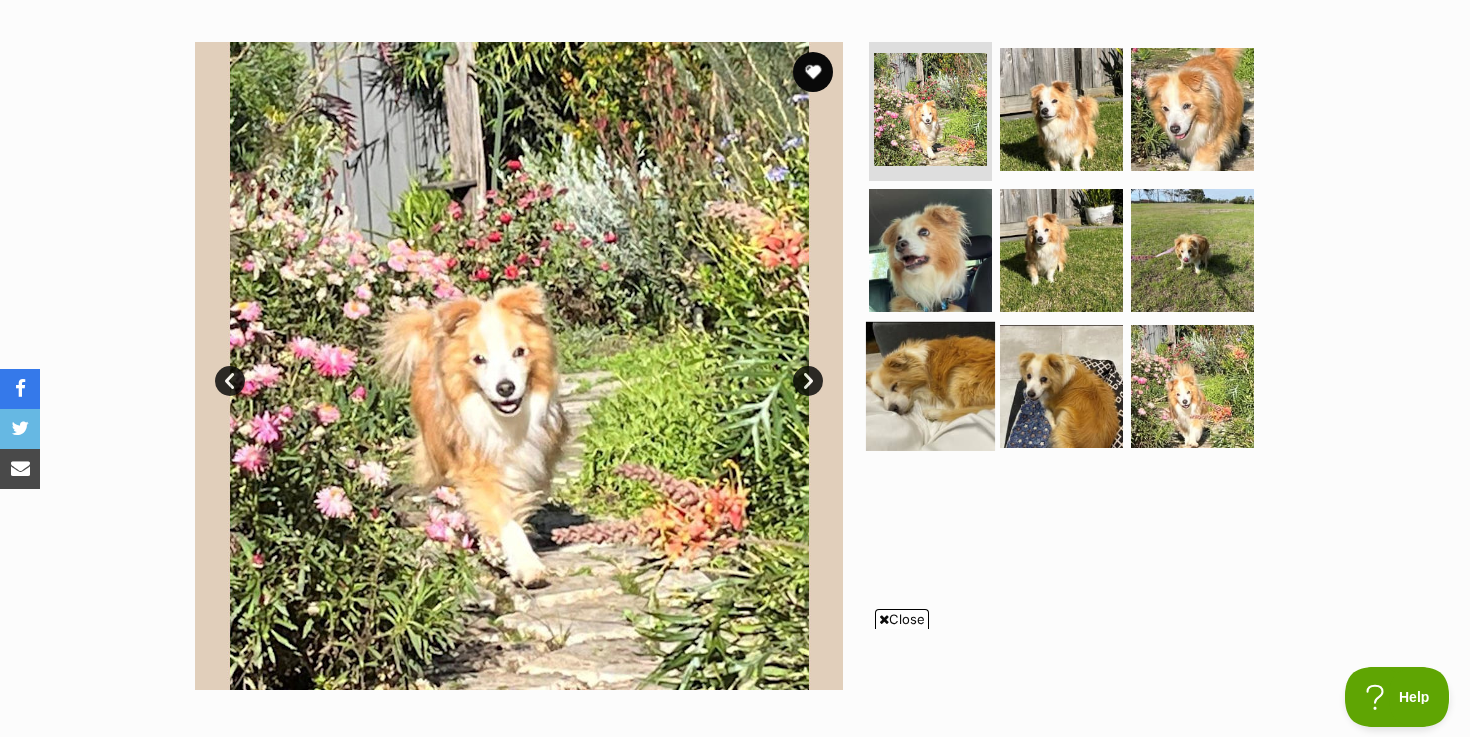 click at bounding box center (930, 386) 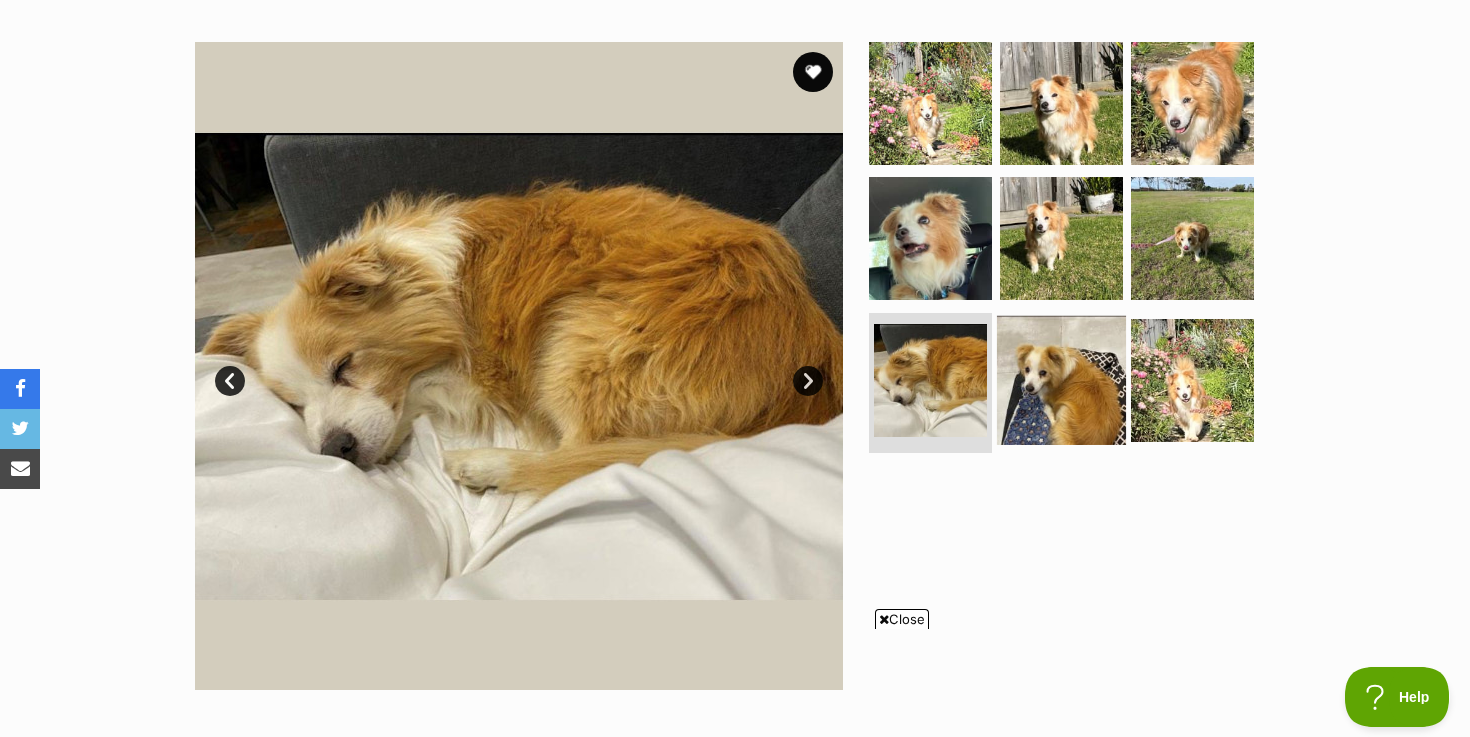 click at bounding box center [1061, 380] 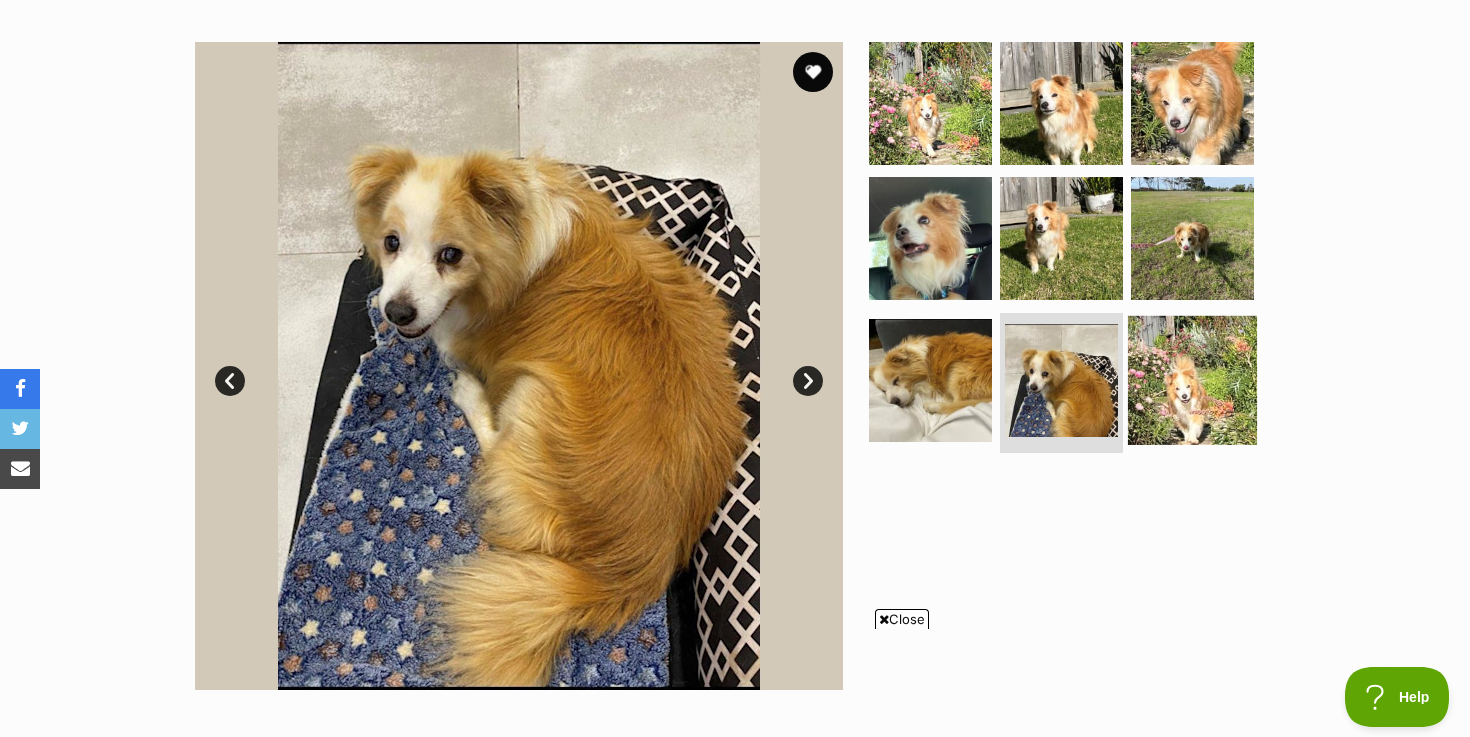 click at bounding box center (1192, 380) 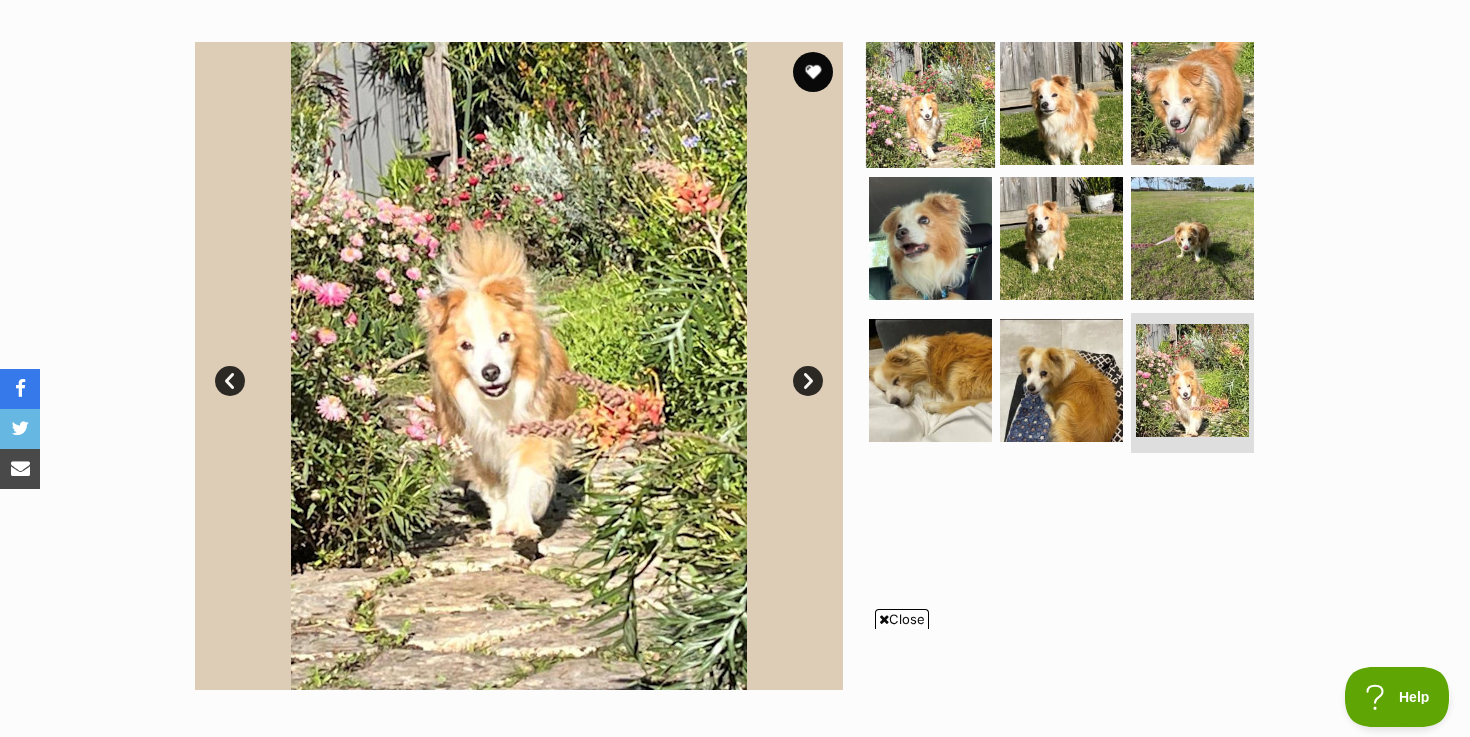 click at bounding box center (930, 102) 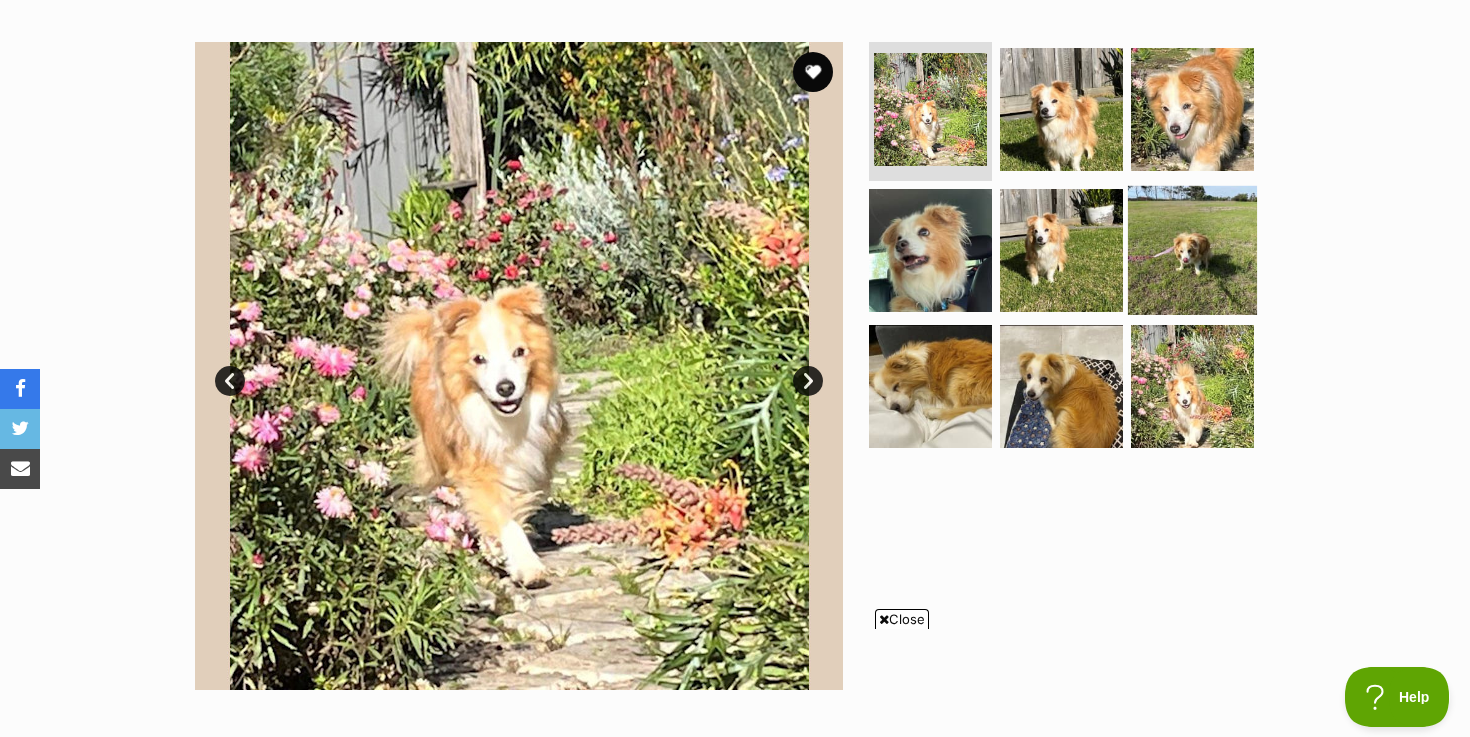 click at bounding box center [1192, 250] 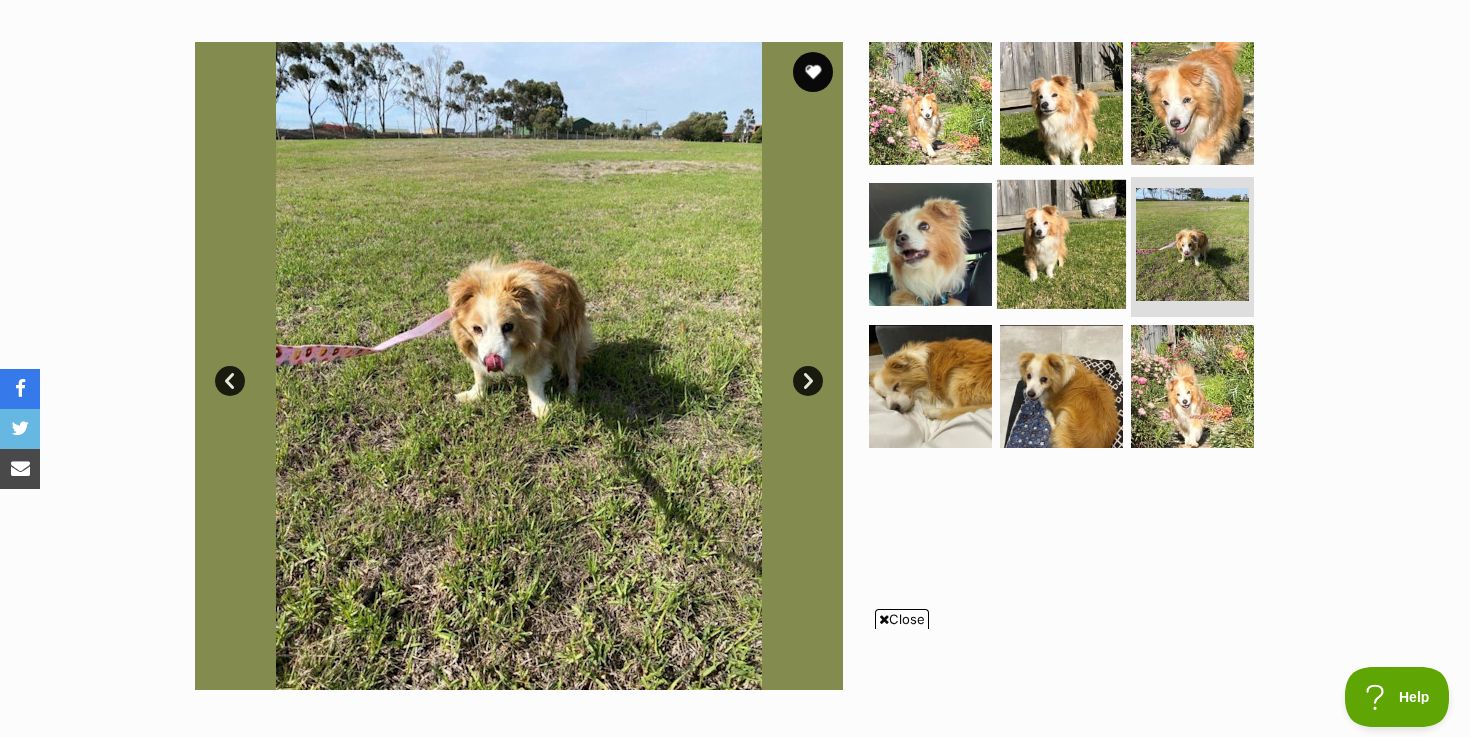 click at bounding box center [1061, 244] 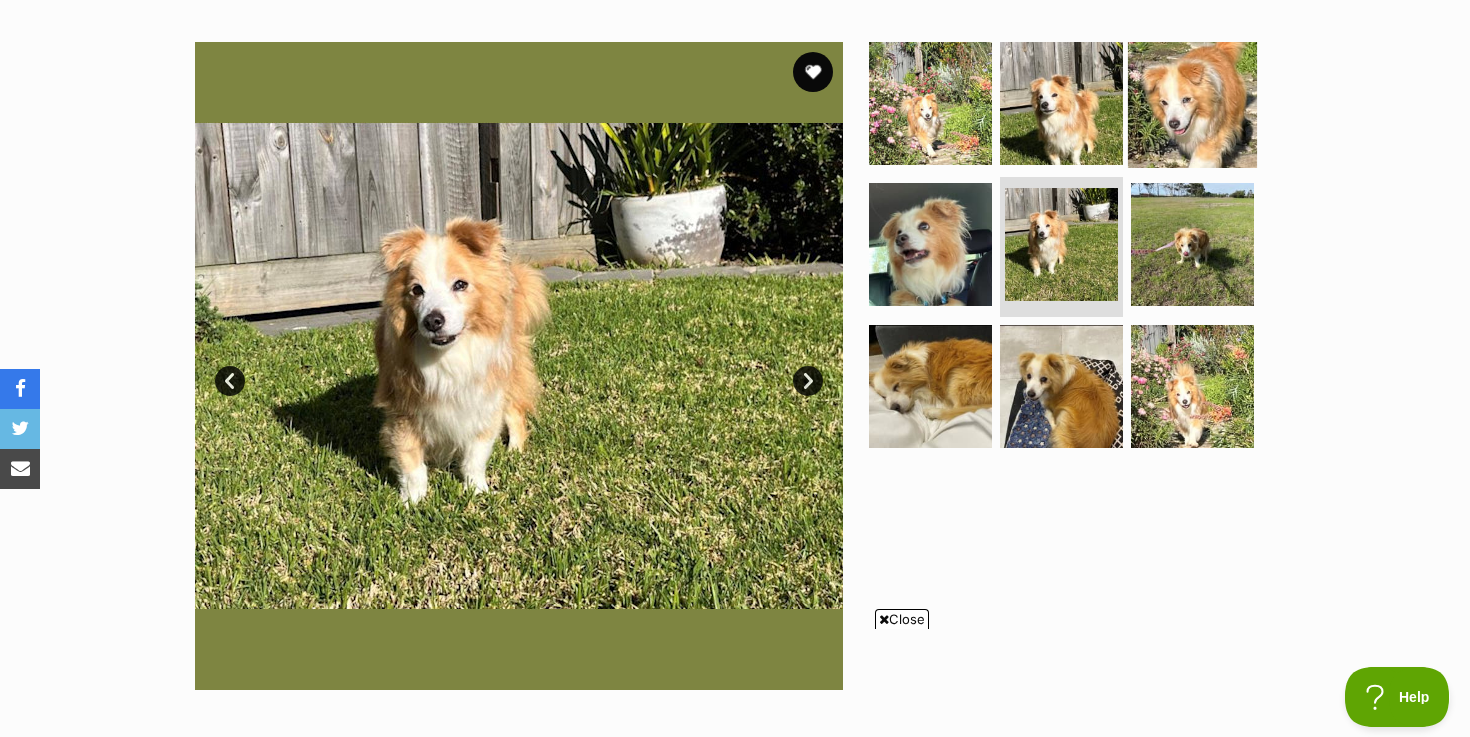 click at bounding box center [1192, 102] 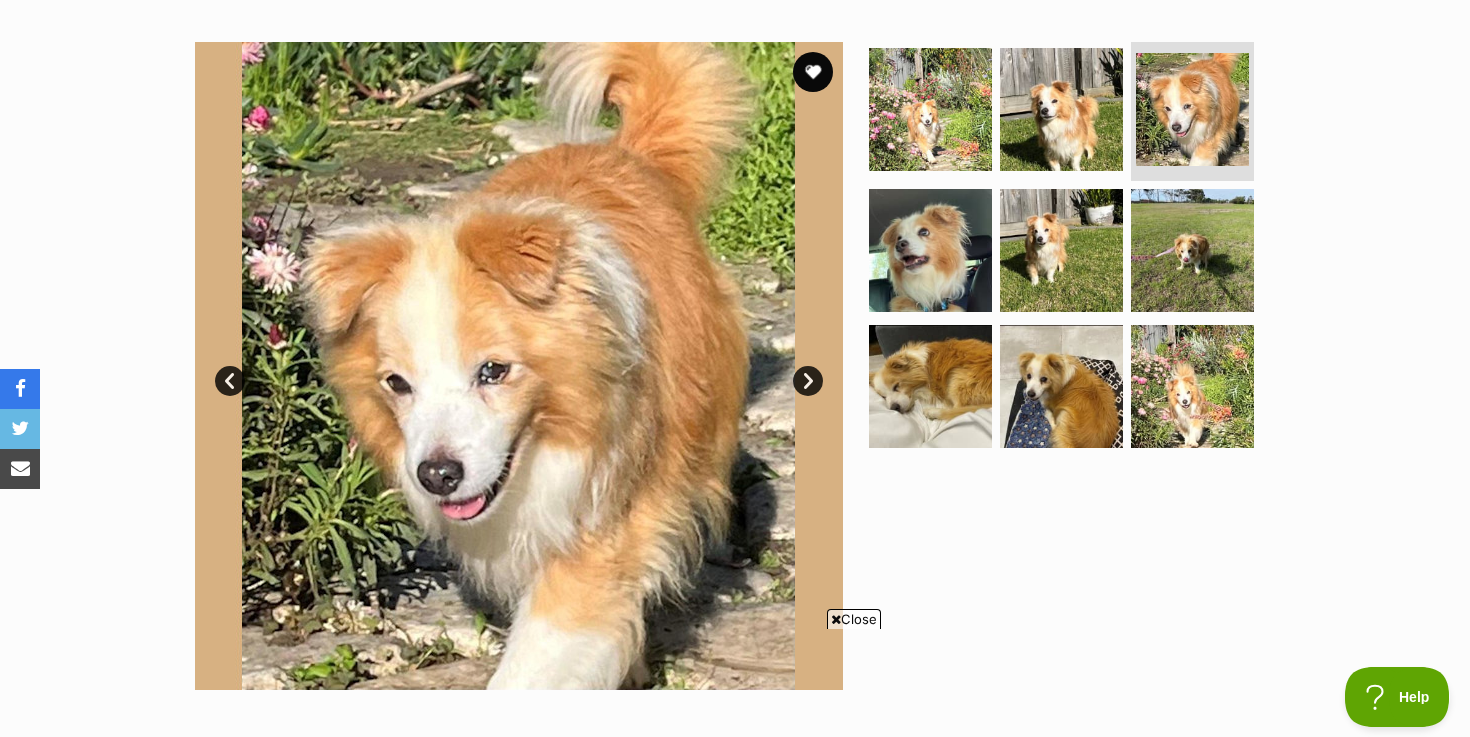 scroll, scrollTop: 0, scrollLeft: 0, axis: both 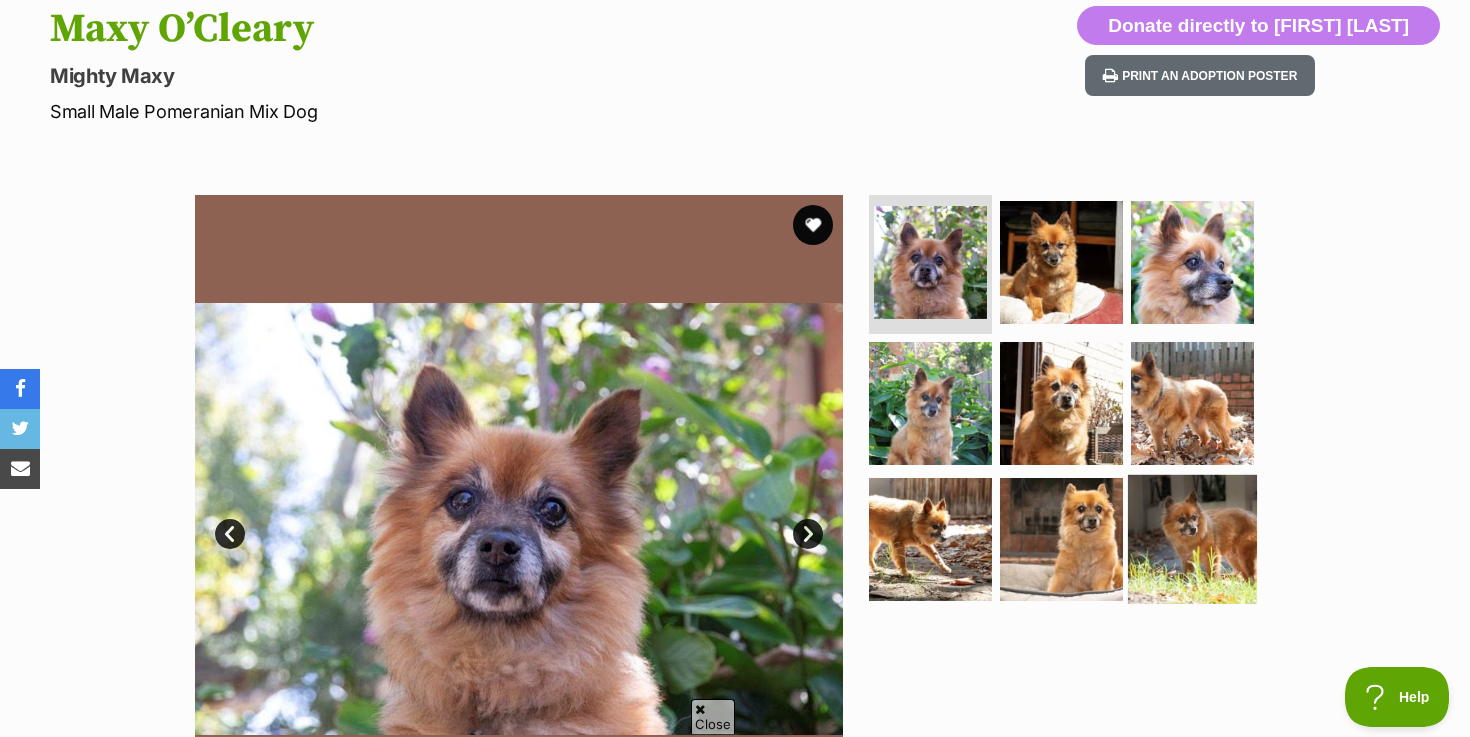 click at bounding box center (1192, 539) 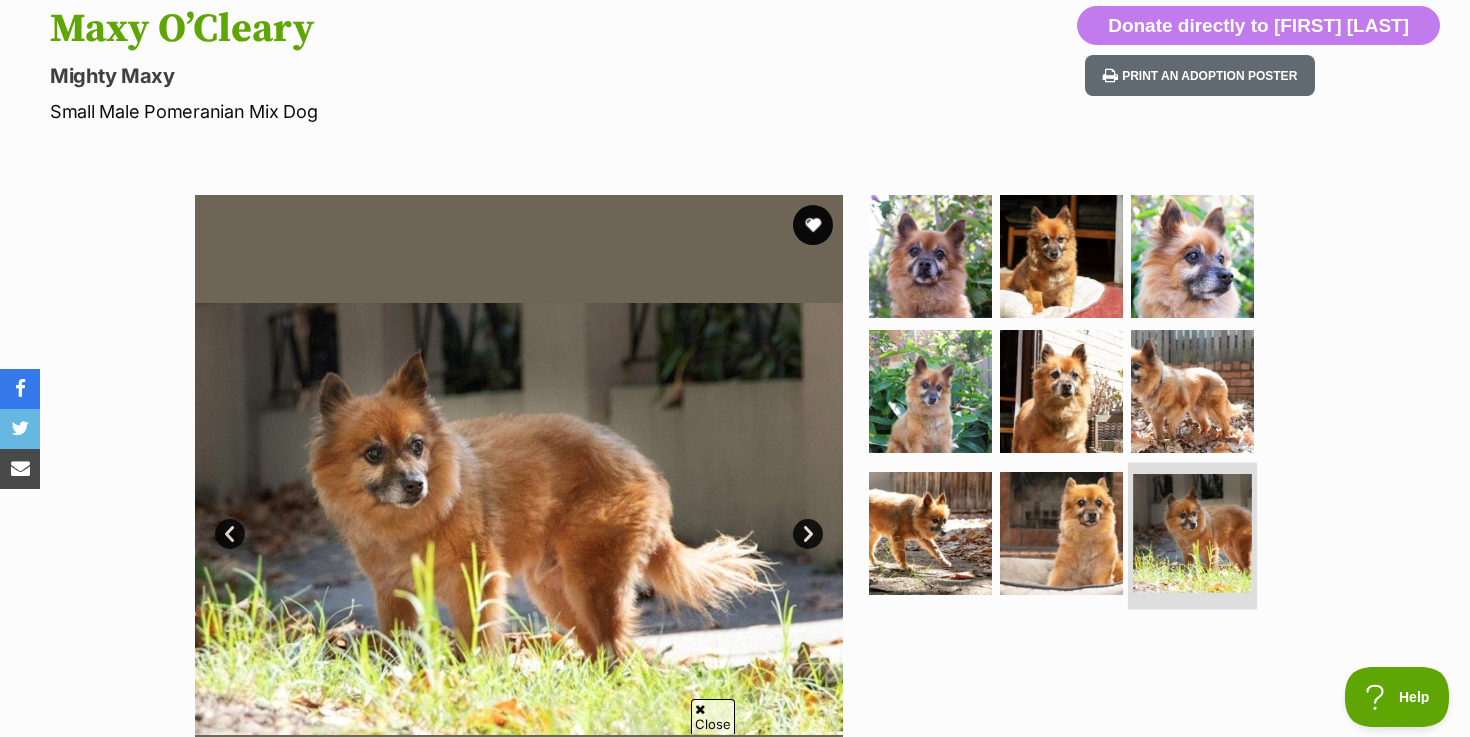 scroll, scrollTop: 738, scrollLeft: 0, axis: vertical 